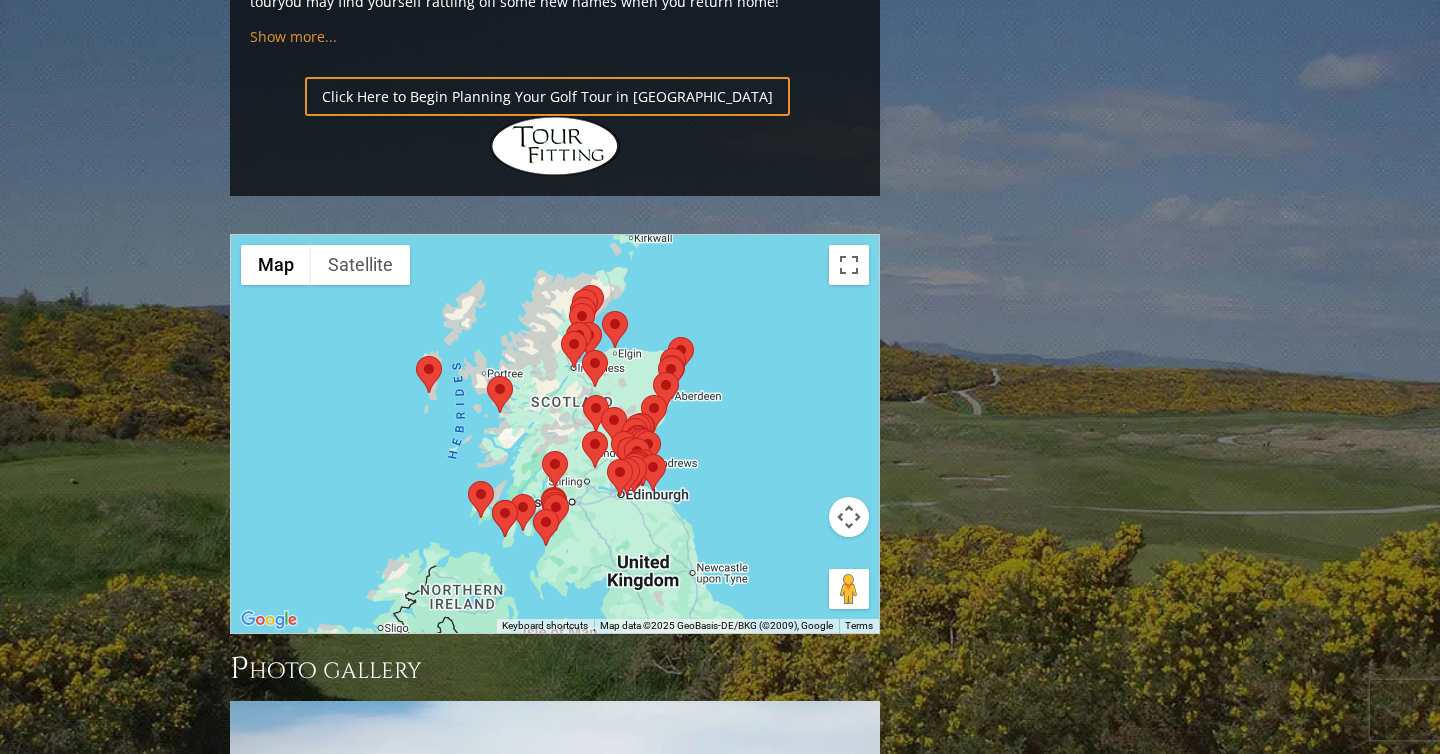 scroll, scrollTop: 2072, scrollLeft: 0, axis: vertical 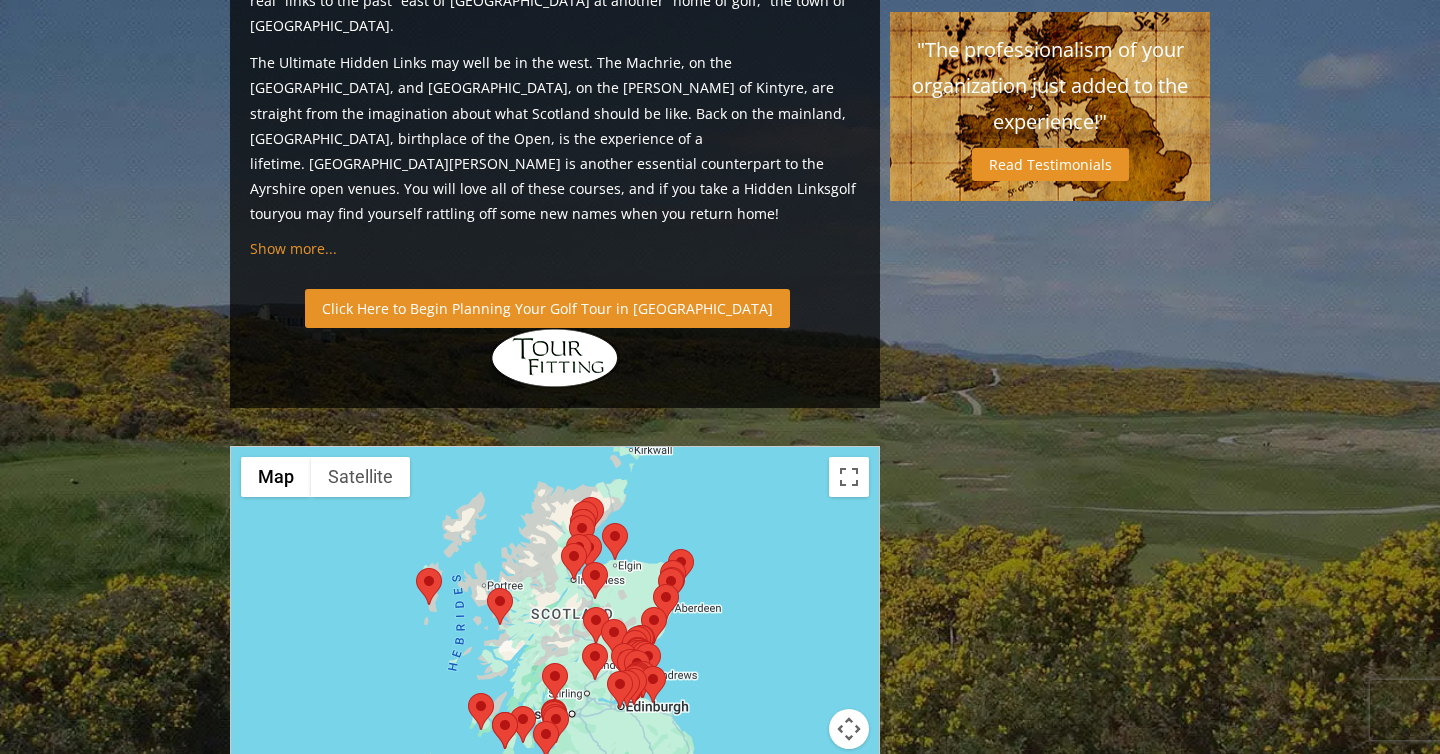 click on "Click Here to Begin Planning Your Golf Tour in Scotland" at bounding box center (547, 308) 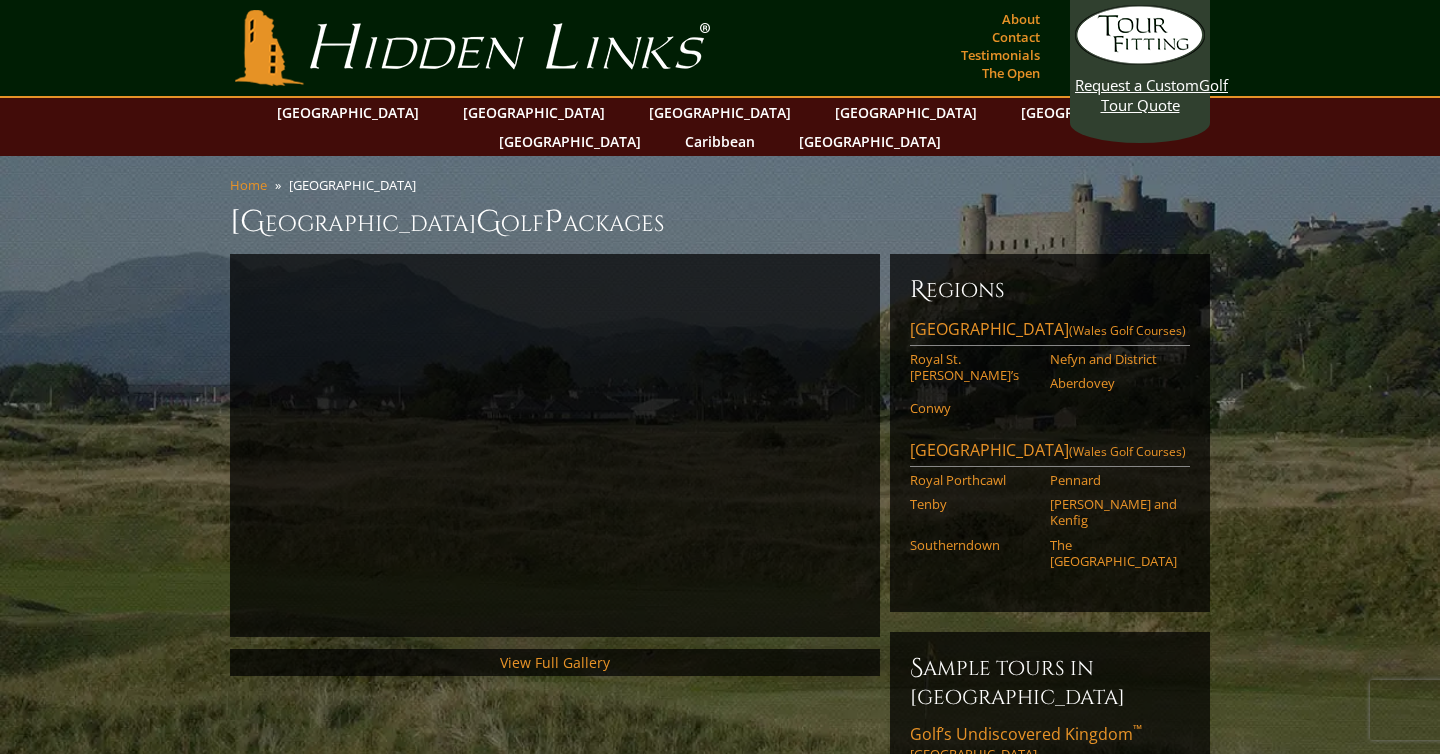 scroll, scrollTop: 0, scrollLeft: 0, axis: both 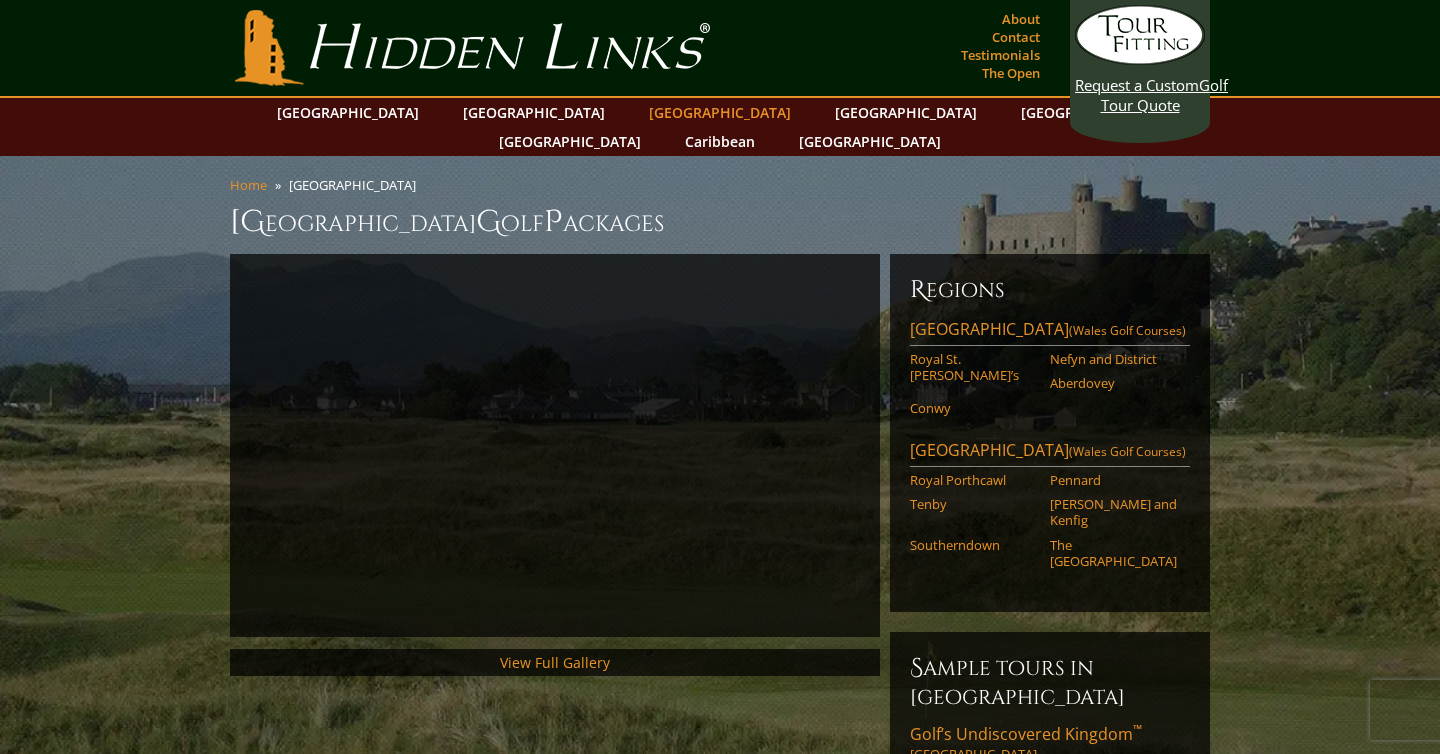 click on "[GEOGRAPHIC_DATA]" at bounding box center [720, 112] 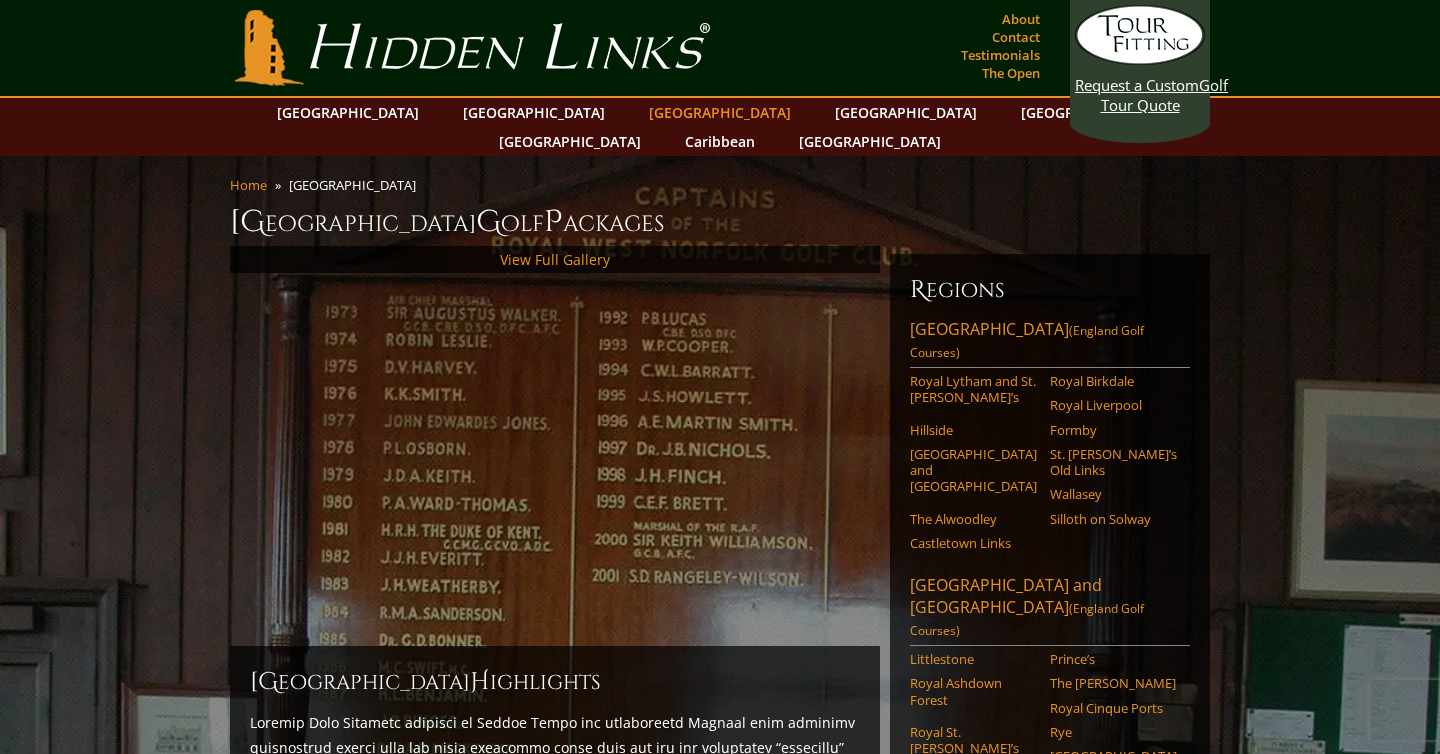 scroll, scrollTop: 0, scrollLeft: 0, axis: both 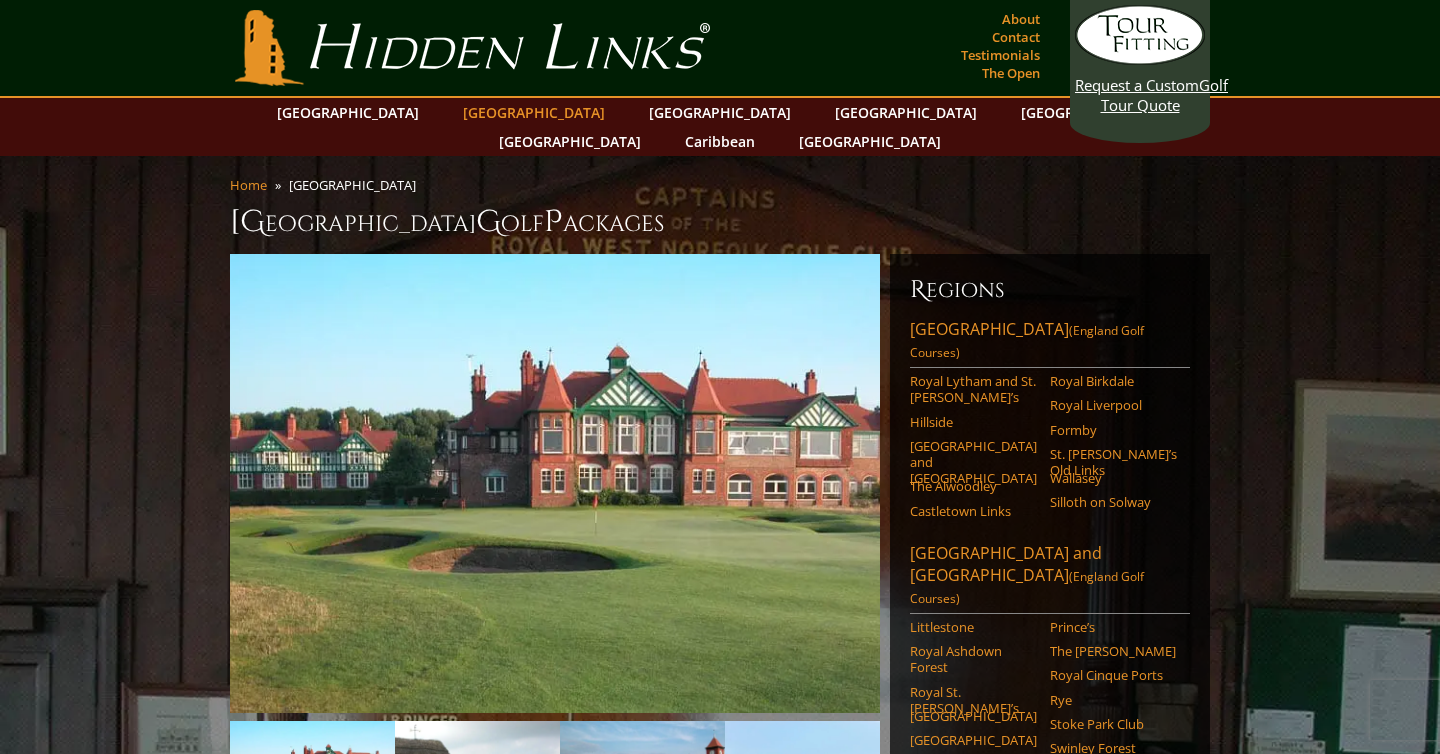 click on "[GEOGRAPHIC_DATA]" at bounding box center (534, 112) 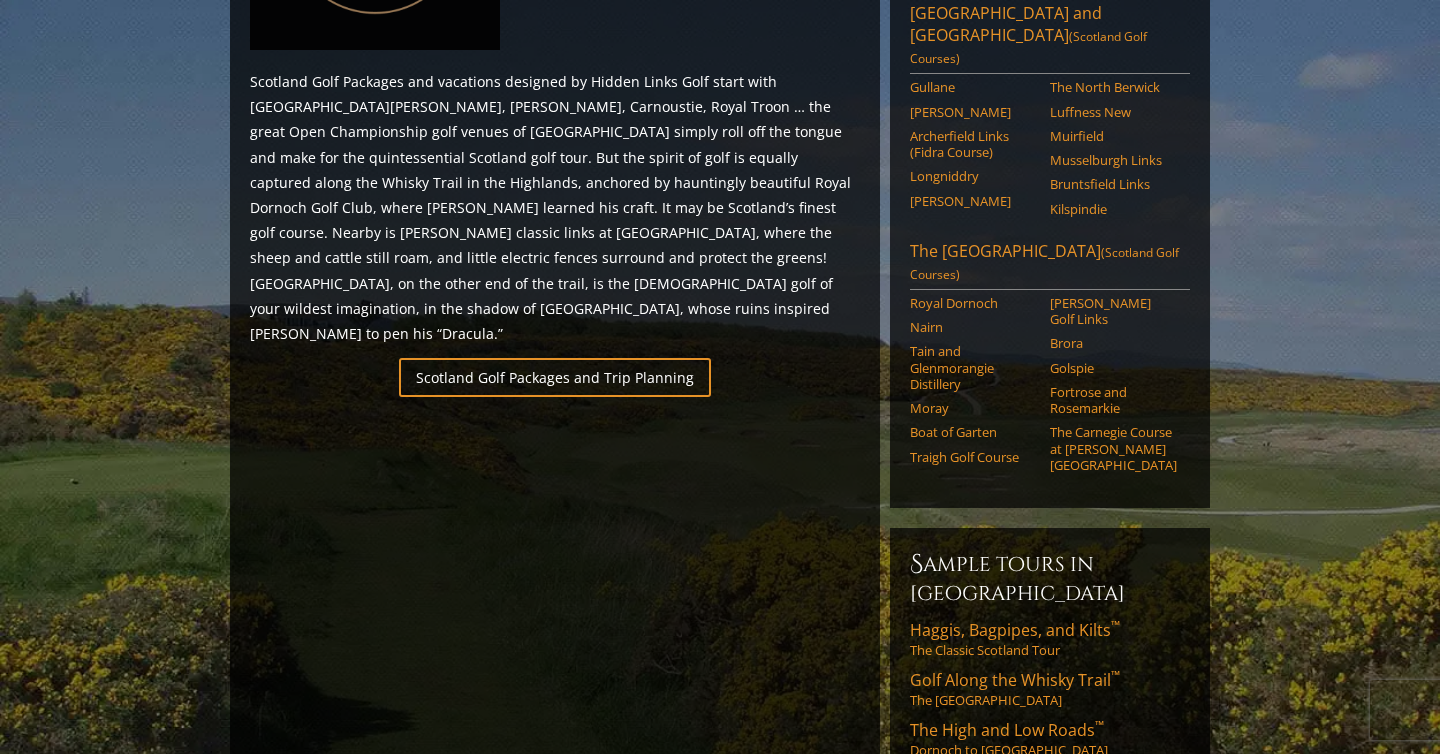 scroll, scrollTop: 734, scrollLeft: 0, axis: vertical 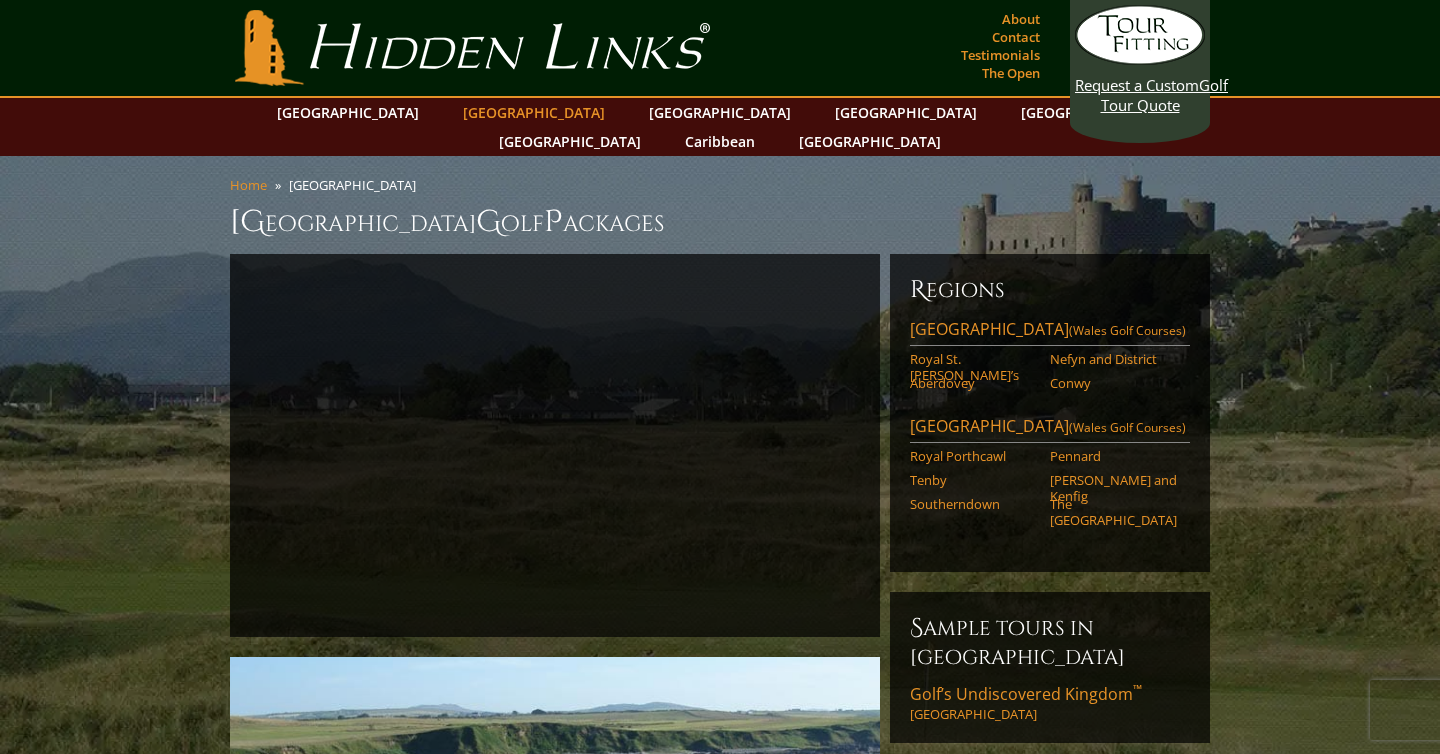 click on "[GEOGRAPHIC_DATA]" at bounding box center (534, 112) 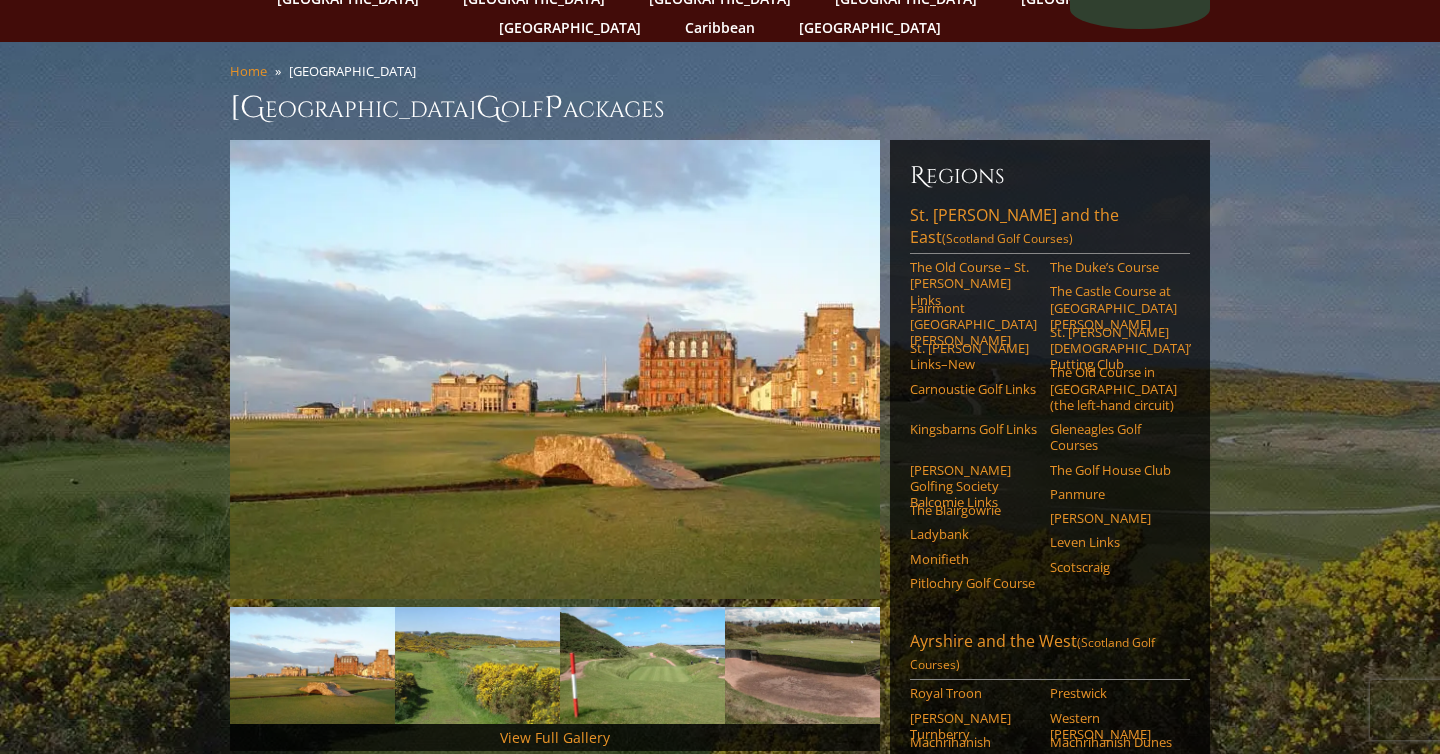 scroll, scrollTop: 0, scrollLeft: 0, axis: both 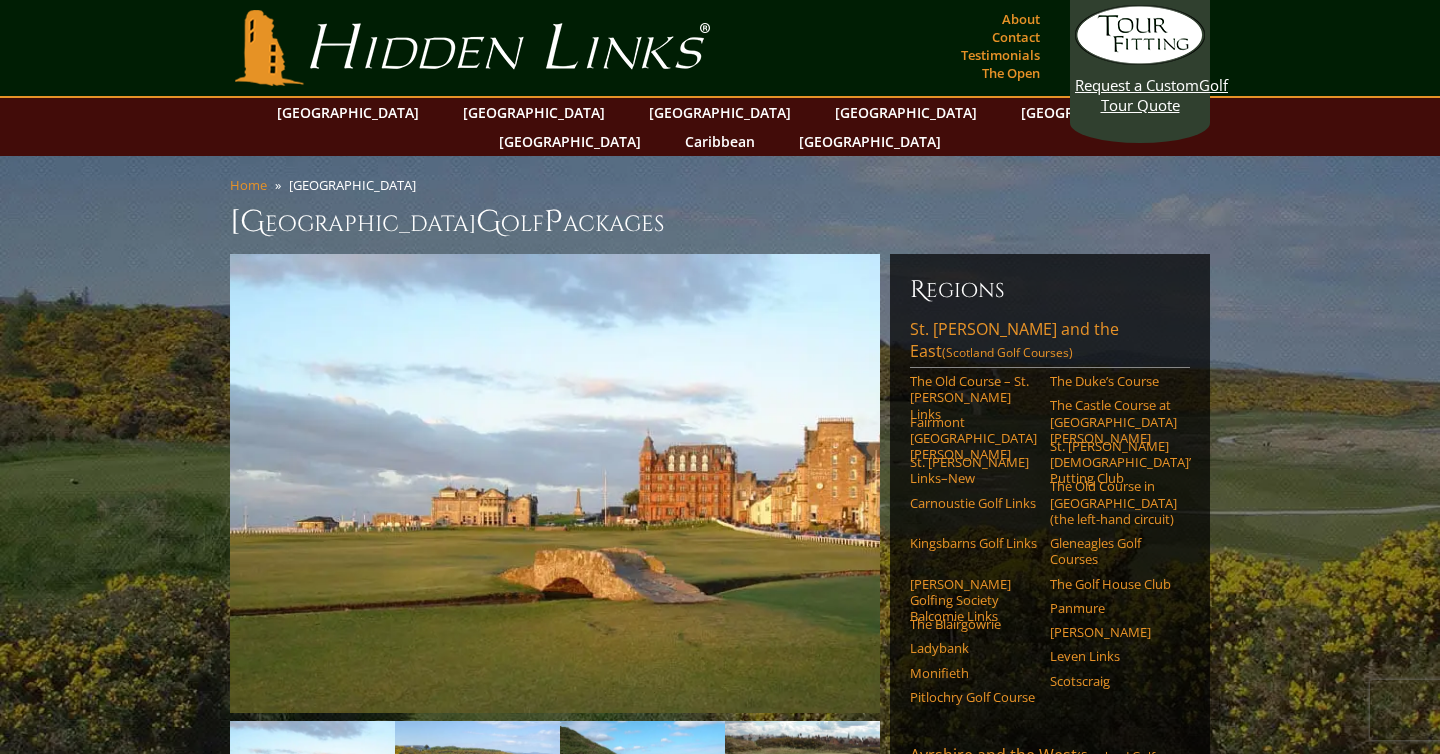 click on "Hidden Links Golf" at bounding box center [472, 48] 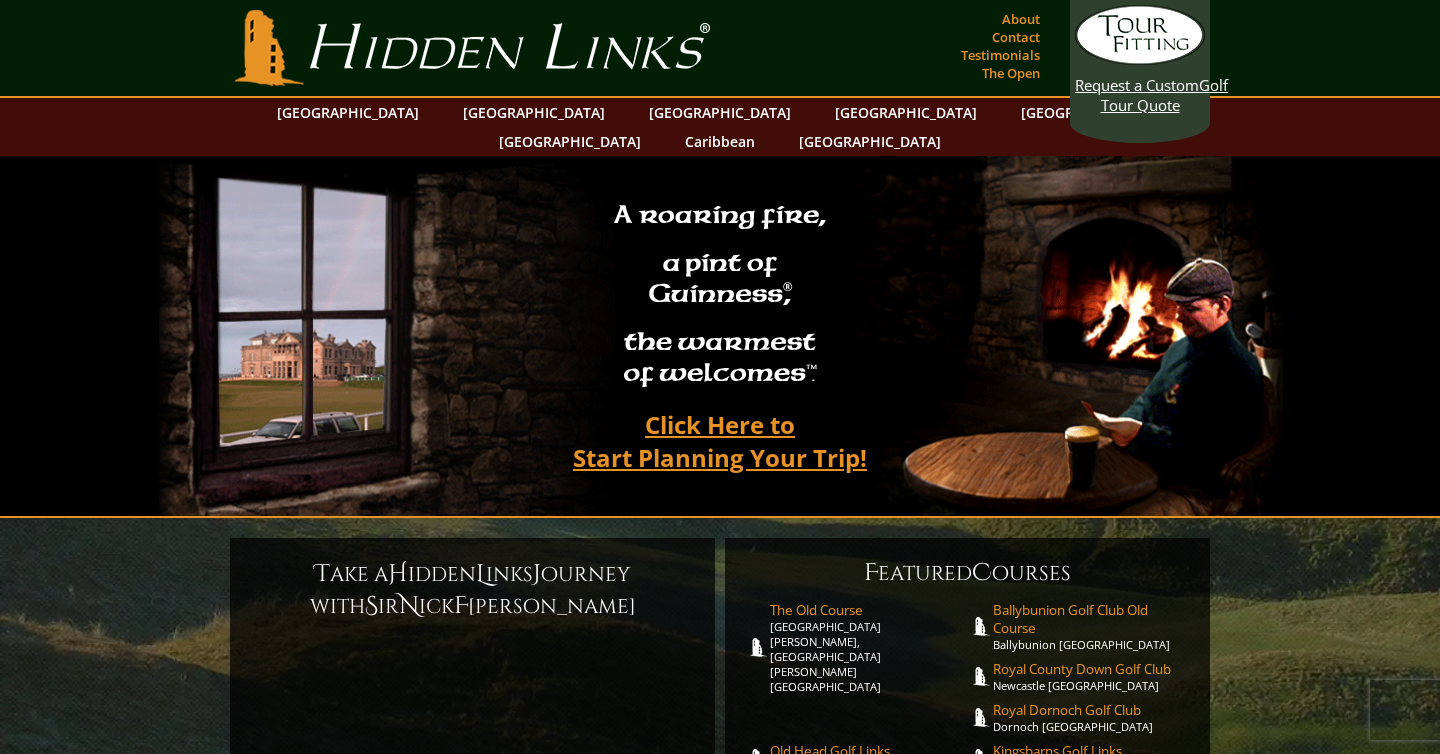 scroll, scrollTop: 0, scrollLeft: 0, axis: both 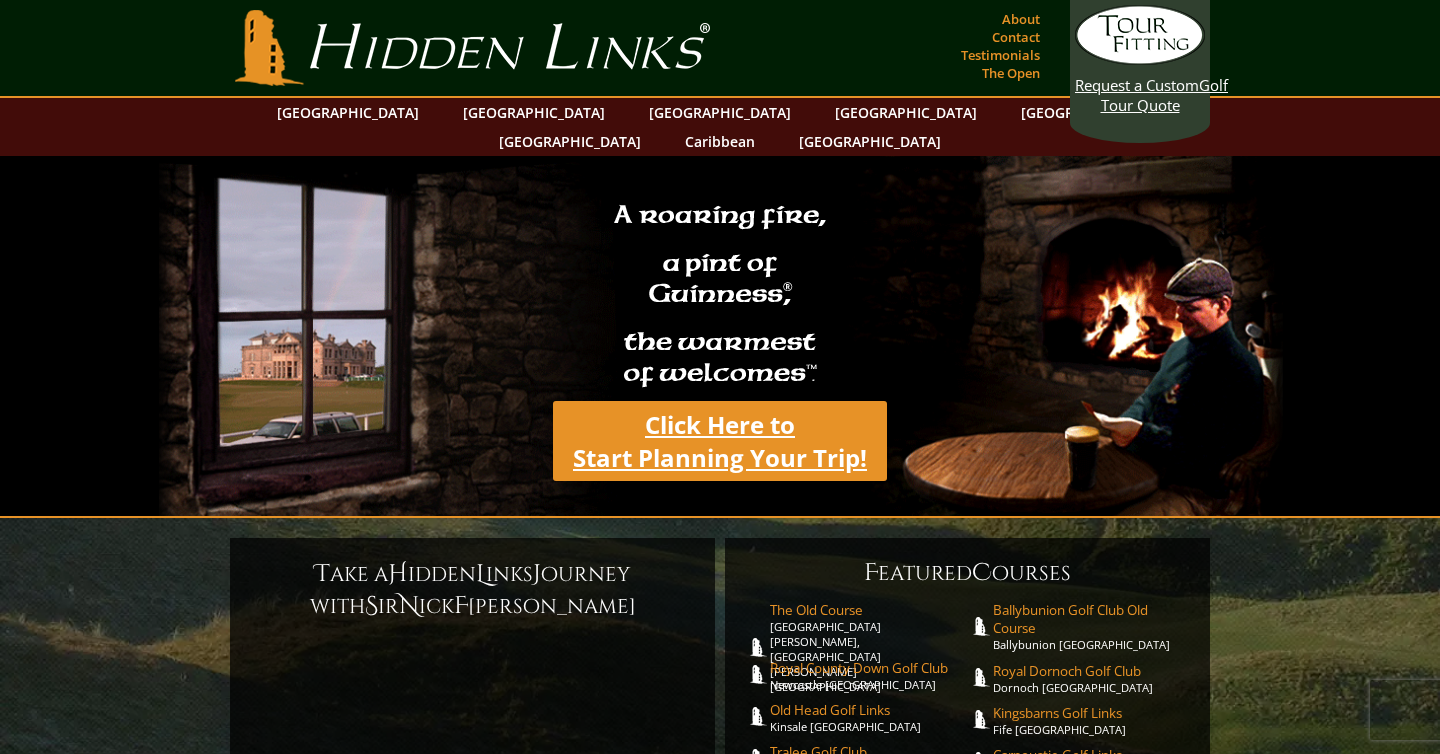 click on "Click Here to Start Planning Your Trip!" at bounding box center [720, 441] 